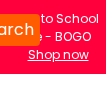 scroll, scrollTop: 0, scrollLeft: 0, axis: both 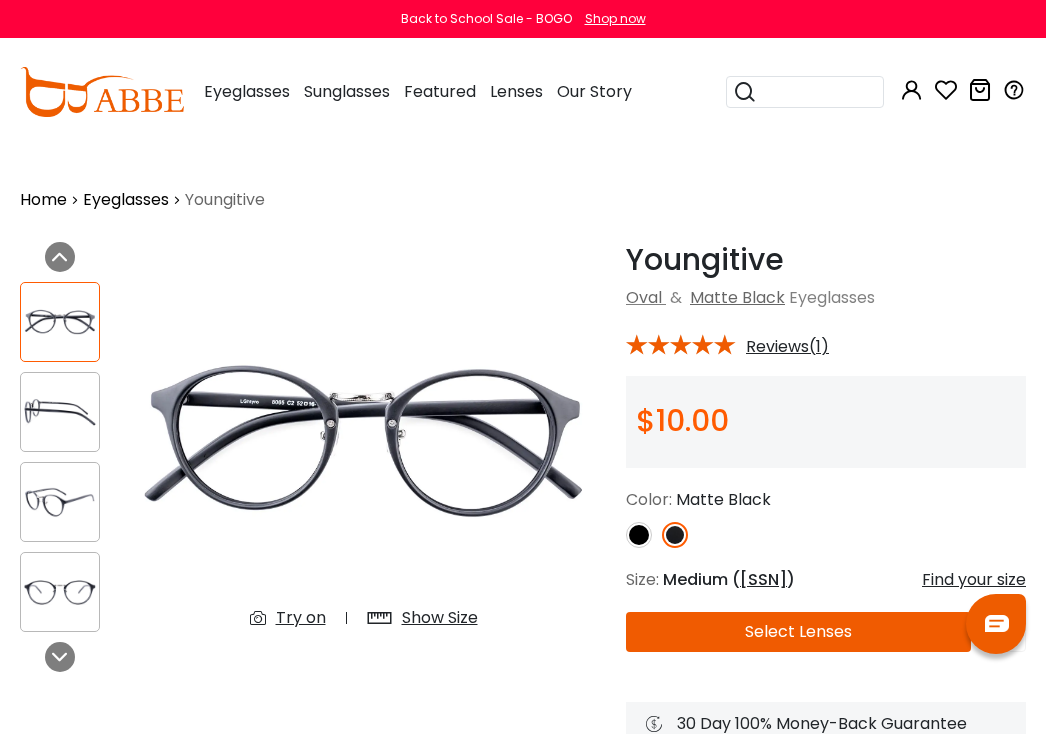 click on "Select Lenses" at bounding box center (798, 632) 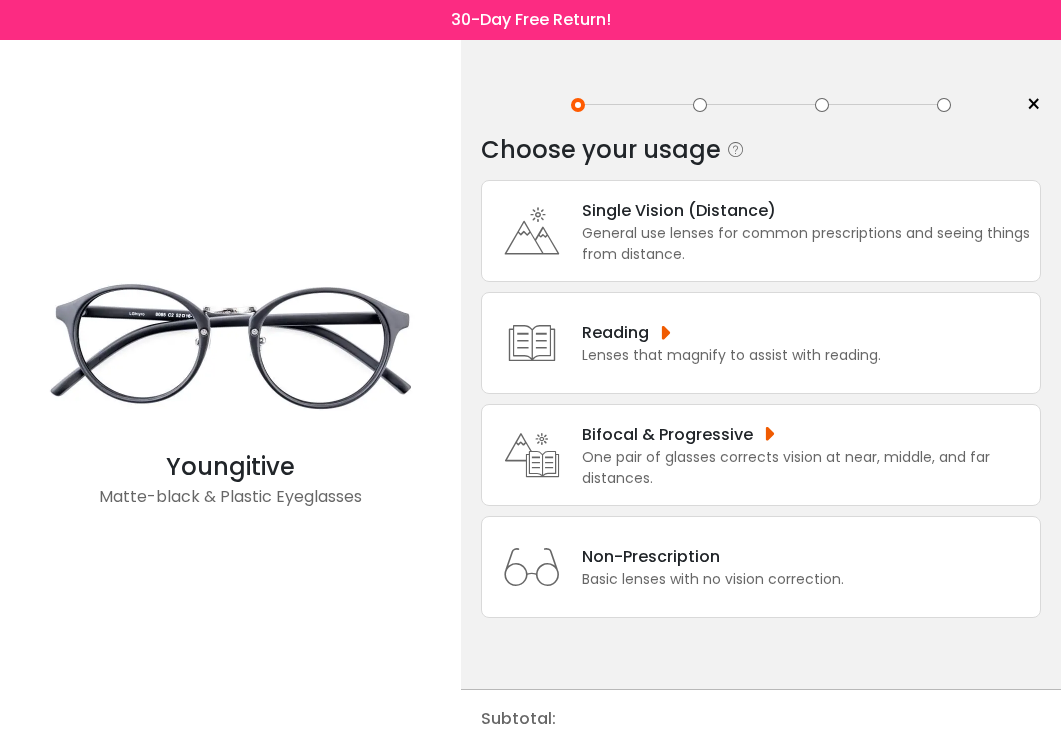 scroll, scrollTop: 0, scrollLeft: 0, axis: both 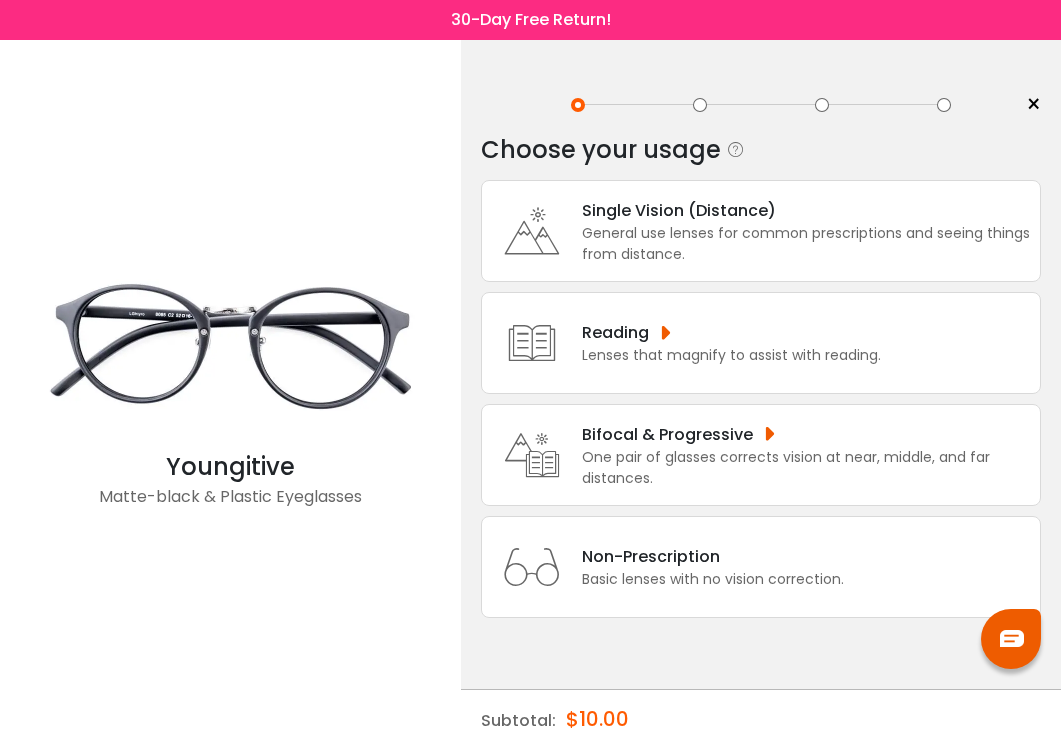 click on "Non-Prescription" at bounding box center (713, 556) 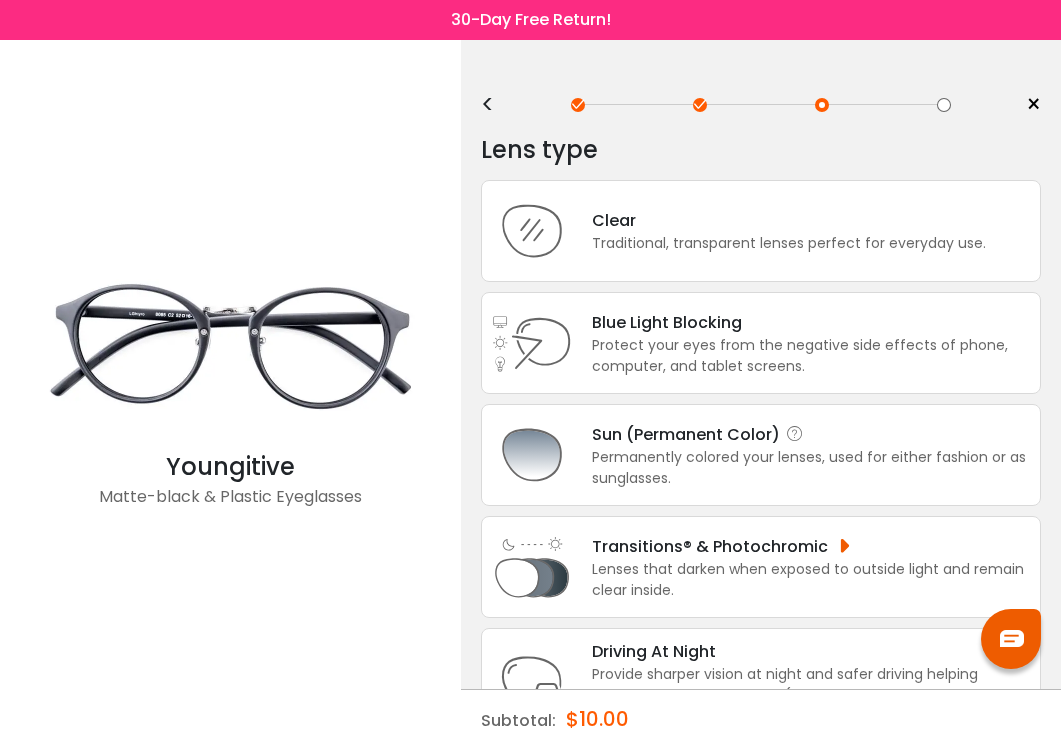 scroll, scrollTop: 181, scrollLeft: 0, axis: vertical 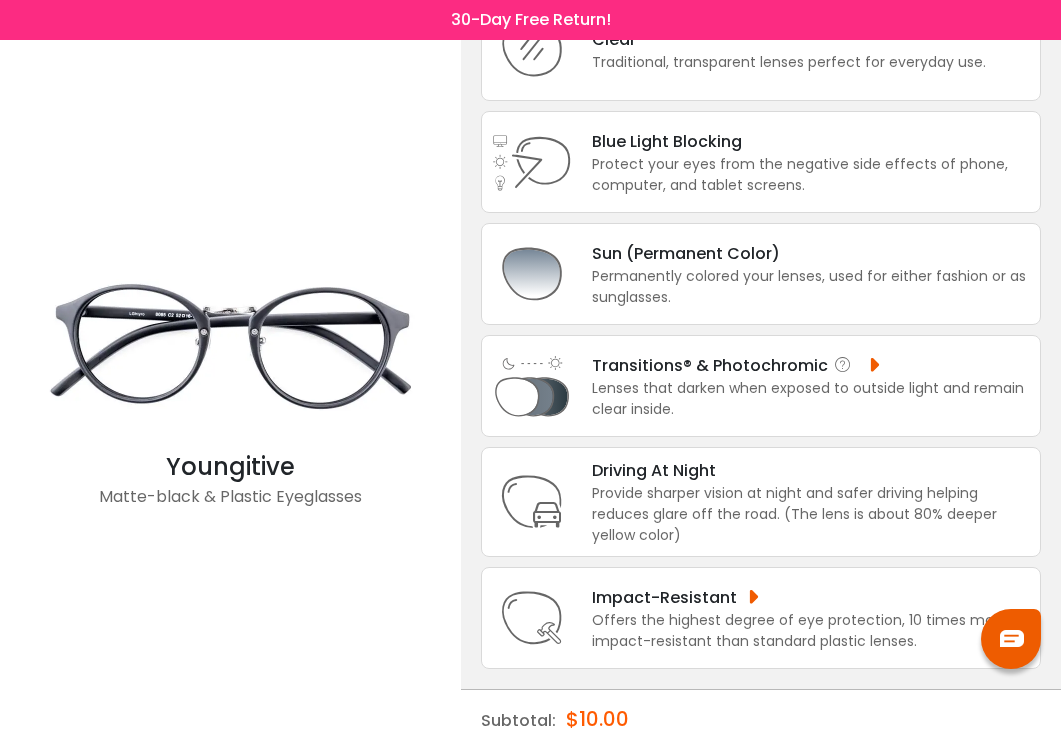 click on "Lenses that darken when exposed to outside light and remain clear inside." at bounding box center (811, 399) 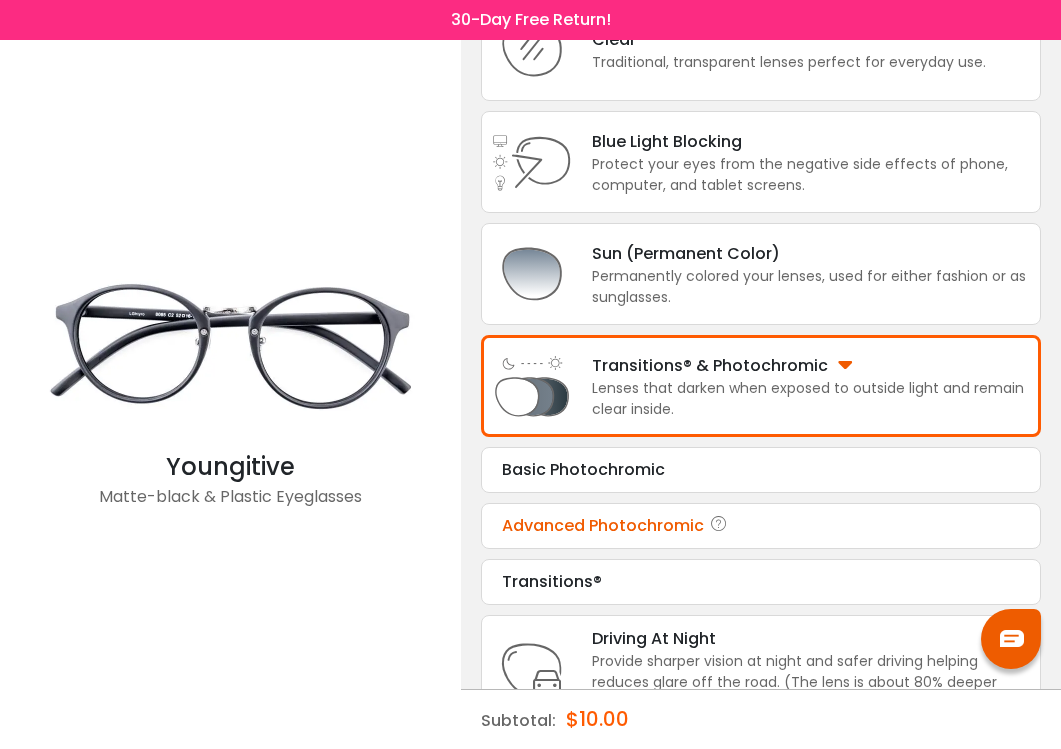 click on "Advanced Photochromic
Tint Color:
Choose & Continue" at bounding box center [761, 526] 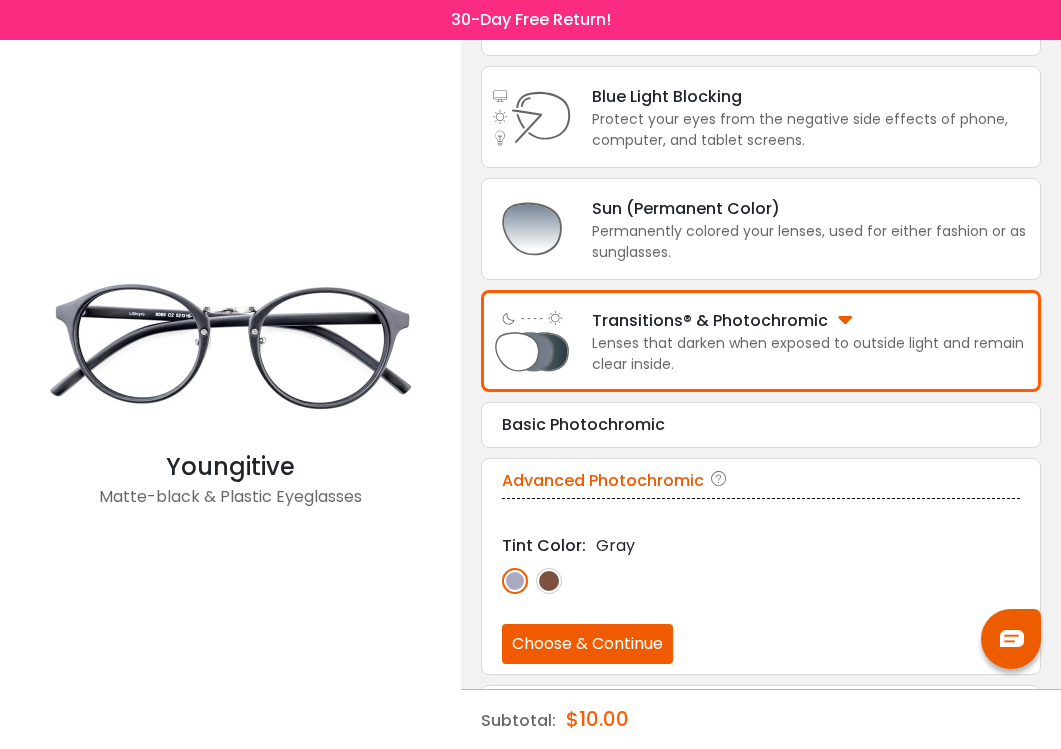 click on "Choose & Continue" at bounding box center [587, 644] 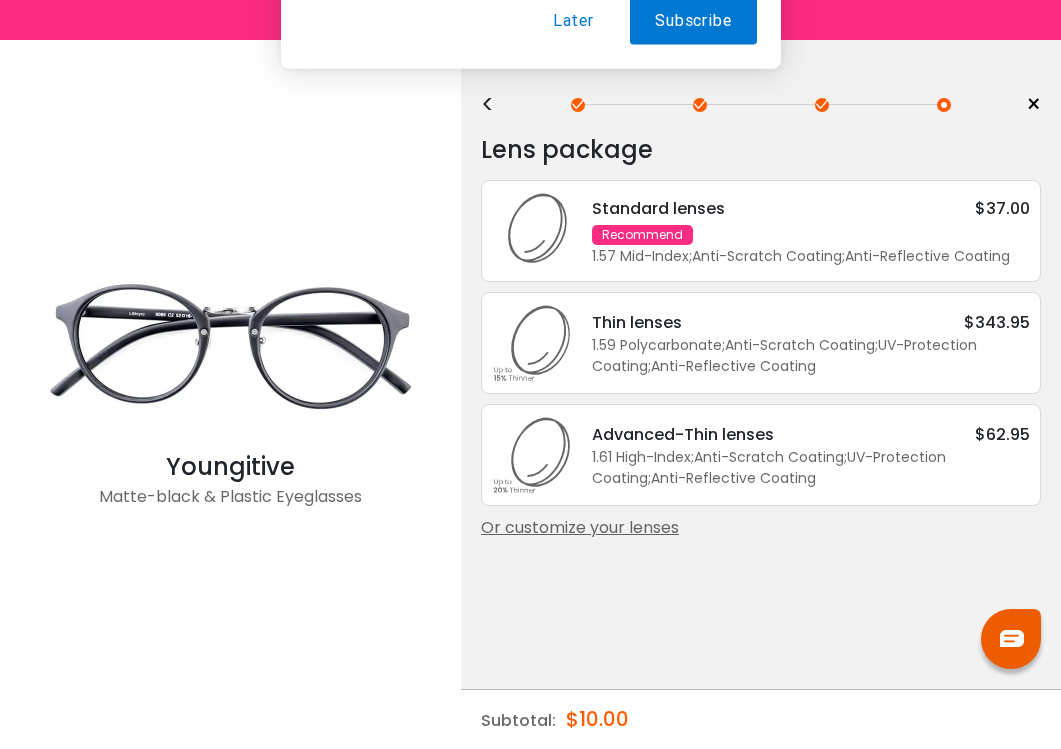 scroll, scrollTop: 0, scrollLeft: 0, axis: both 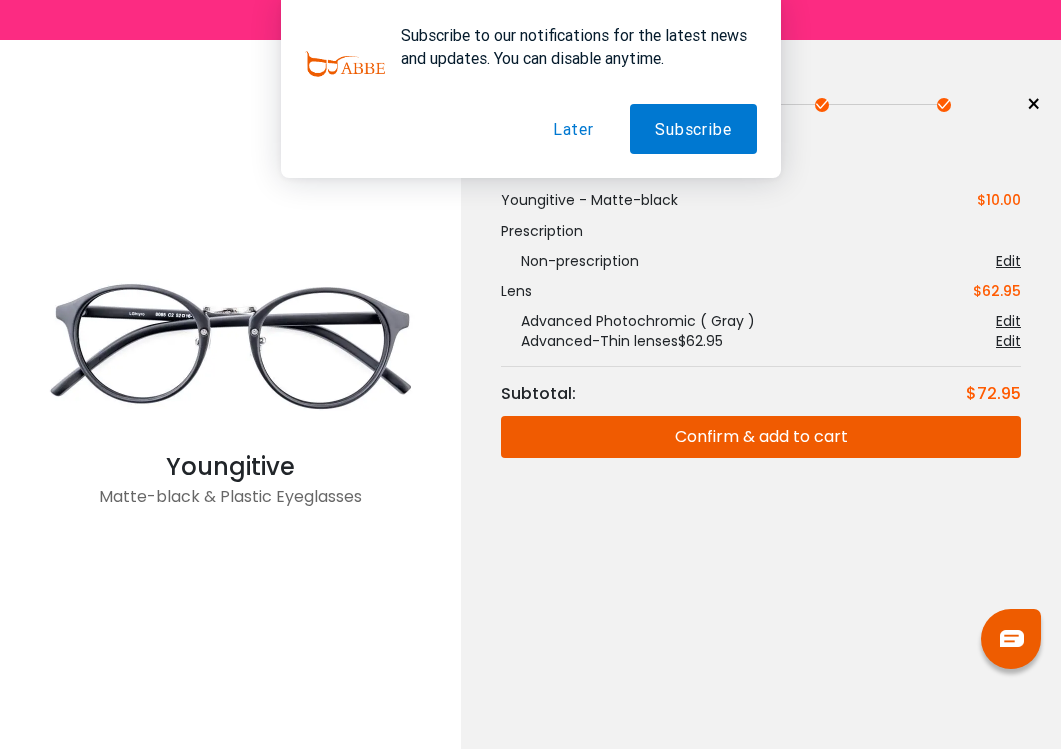 click on "Confirm & add to cart" at bounding box center (761, 437) 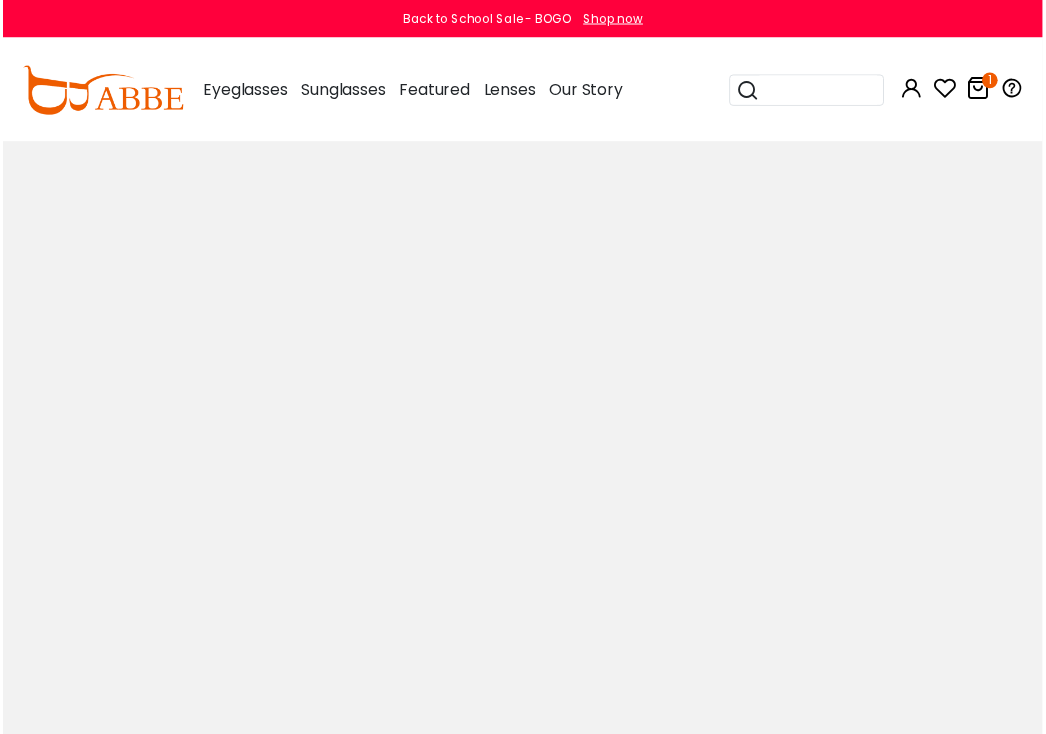 scroll, scrollTop: 0, scrollLeft: 0, axis: both 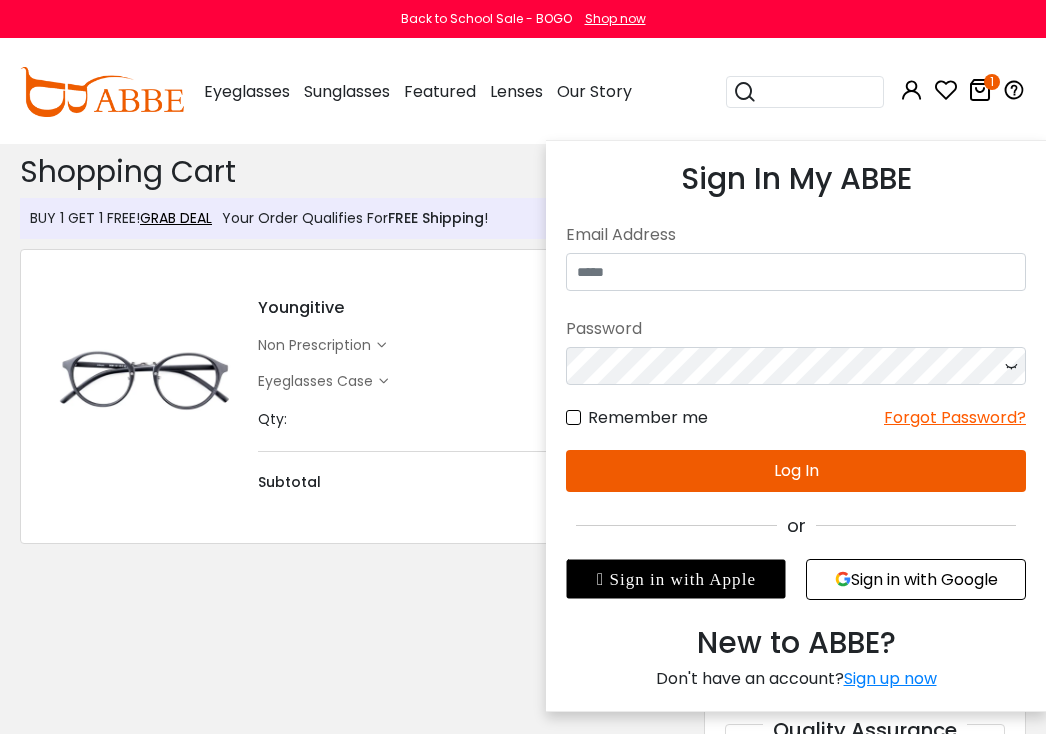 drag, startPoint x: 860, startPoint y: 143, endPoint x: 857, endPoint y: 191, distance: 48.09366 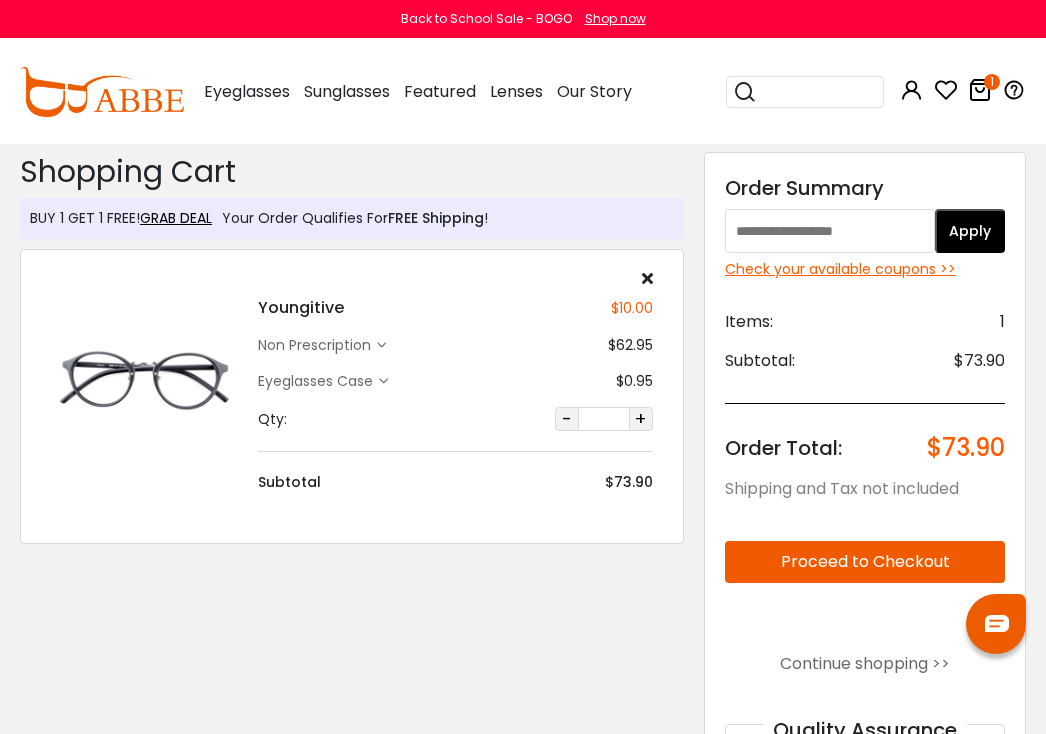 click on "Your Order Qualifies For  FREE Shipping !" at bounding box center (350, 218) 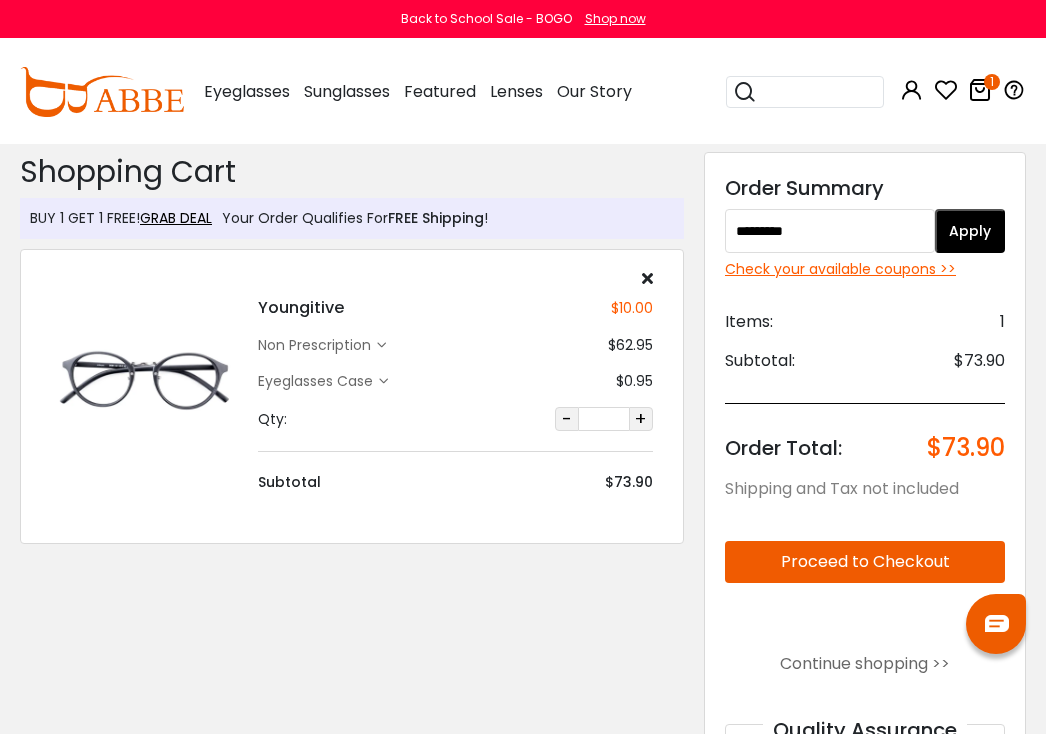 type on "*********" 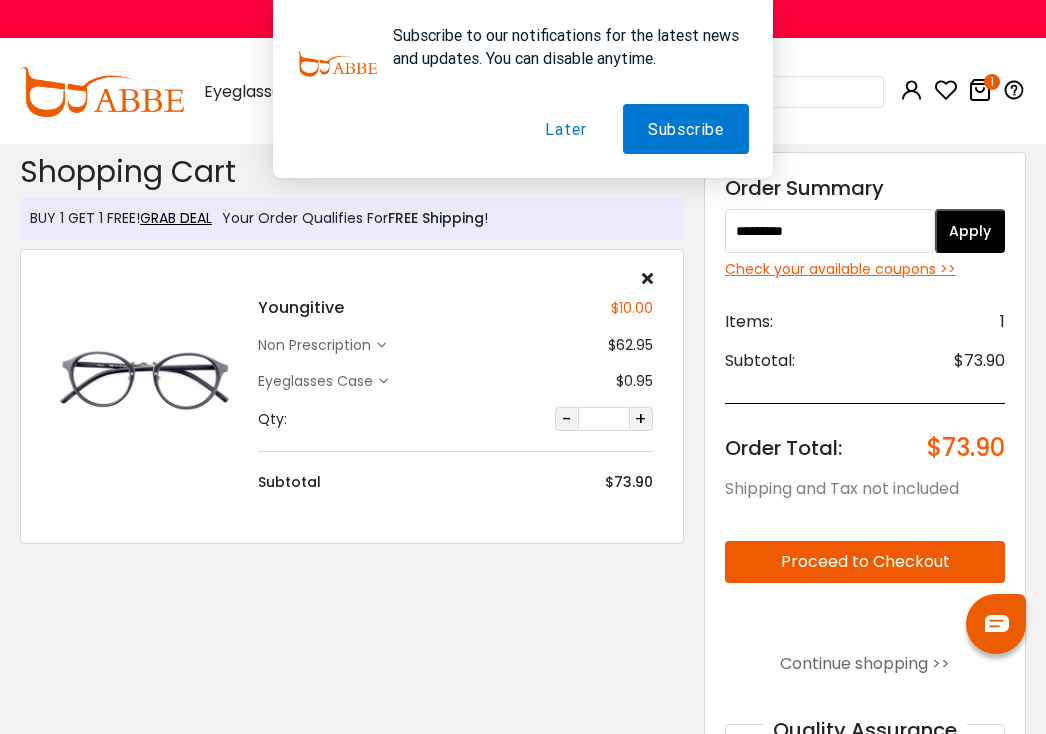 click on "Apply" at bounding box center [970, 231] 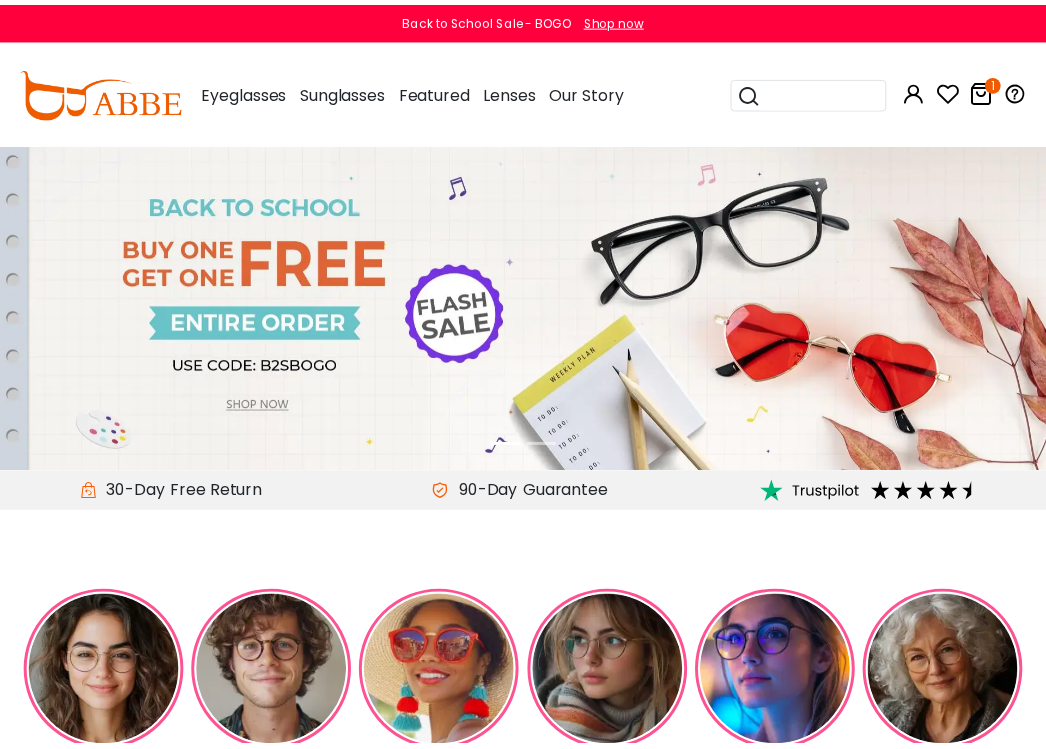 scroll, scrollTop: 0, scrollLeft: 0, axis: both 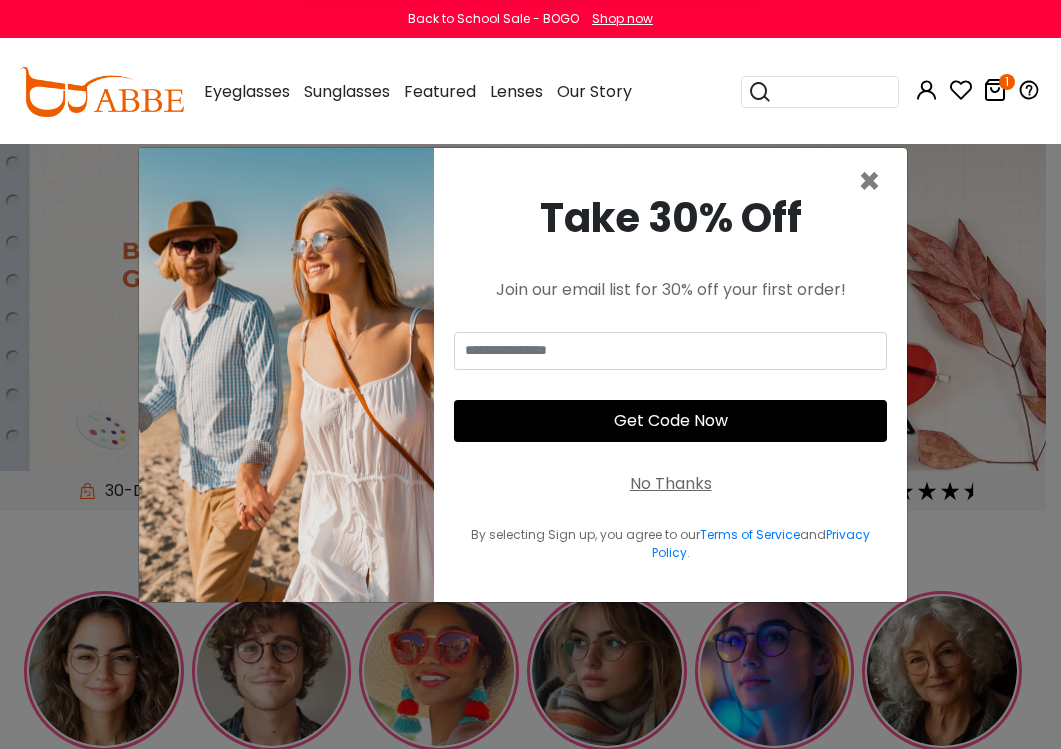 click on "Subscribe to our notifications for the latest news and updates. You can disable anytime. Subscribe Later" at bounding box center (530, 89) 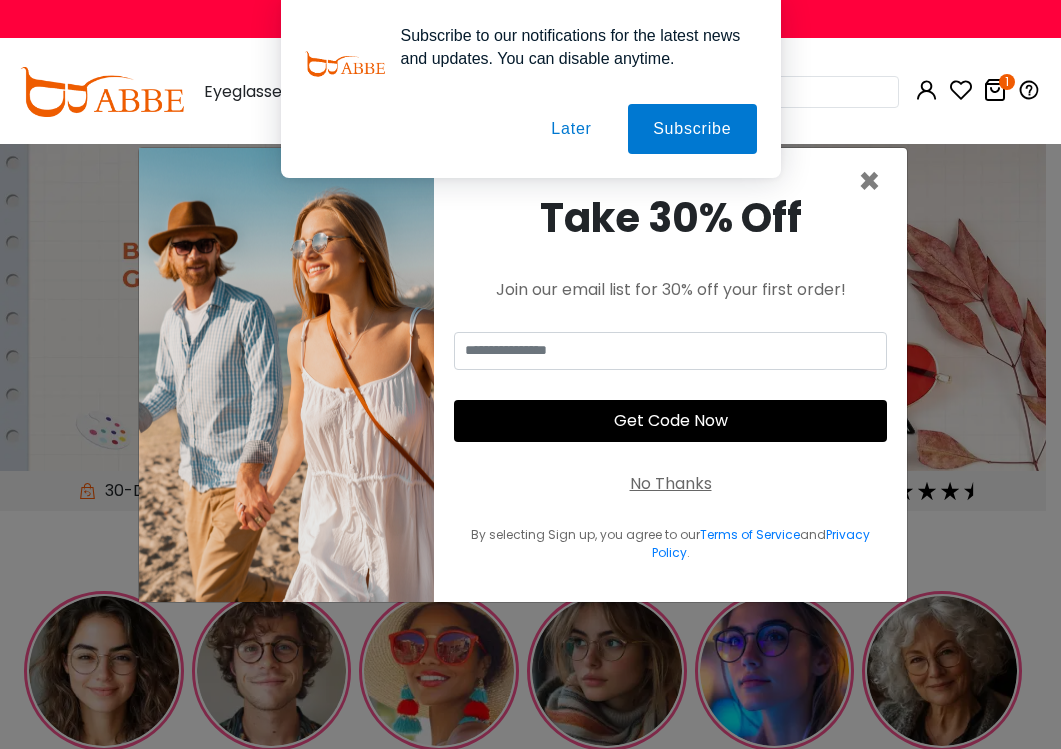 click on "Subscribe to our notifications for the latest news and updates. You can disable anytime. Subscribe Later" at bounding box center [530, 89] 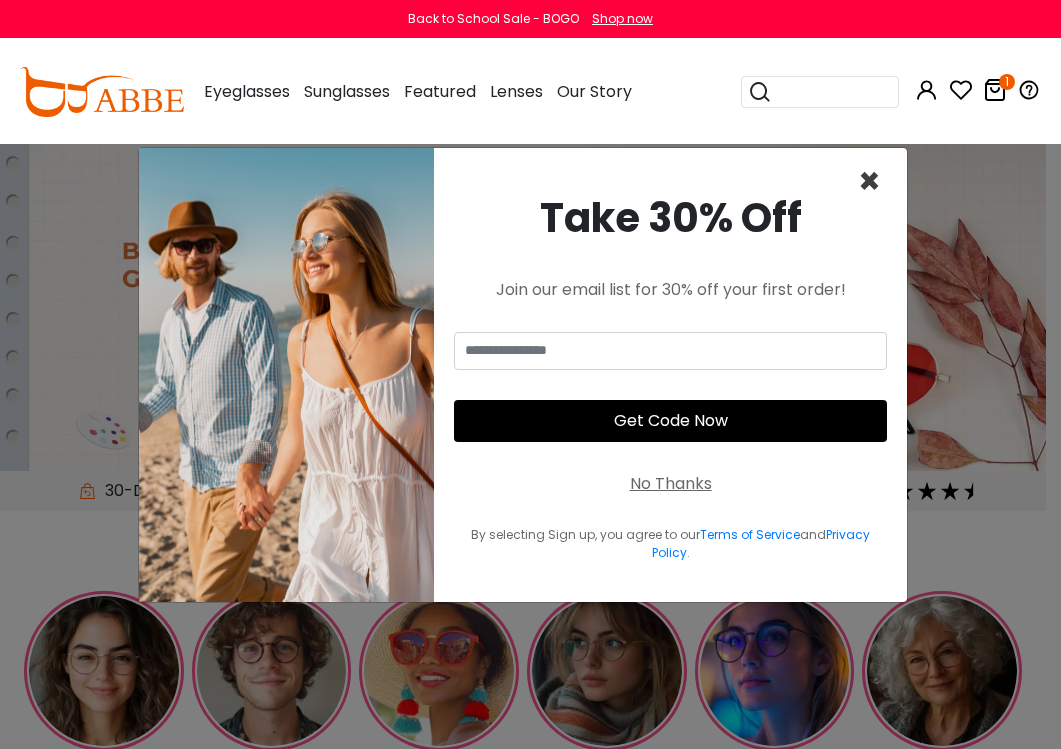 click on "×" at bounding box center [869, 181] 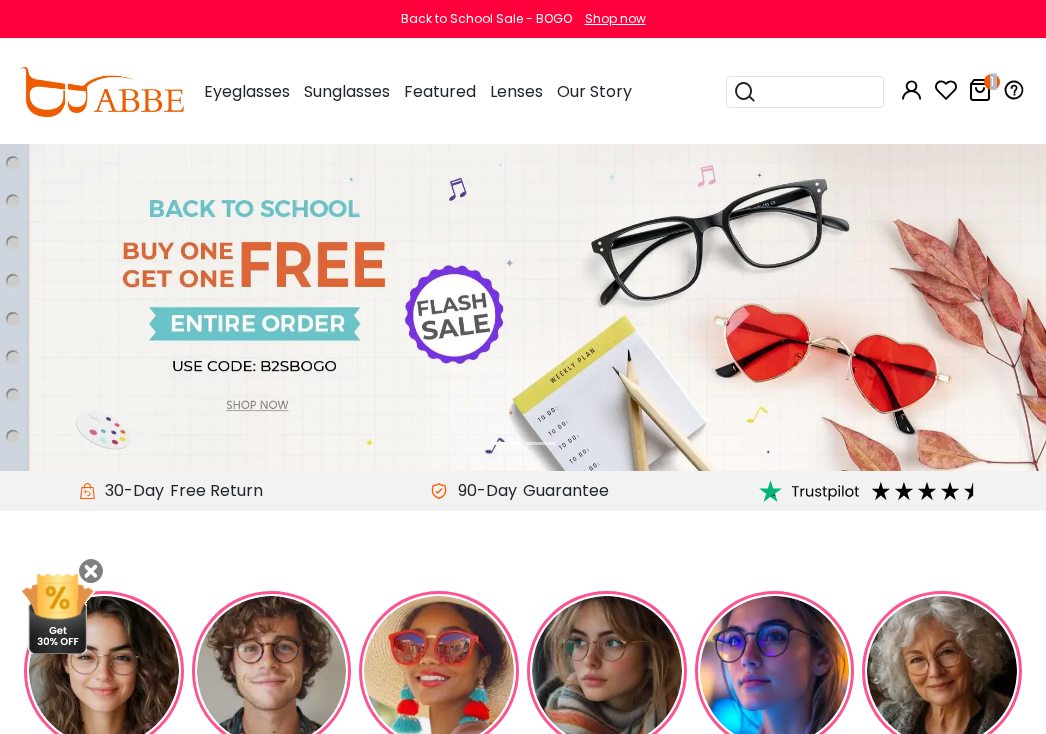 drag, startPoint x: 1000, startPoint y: 96, endPoint x: 982, endPoint y: 98, distance: 18.110771 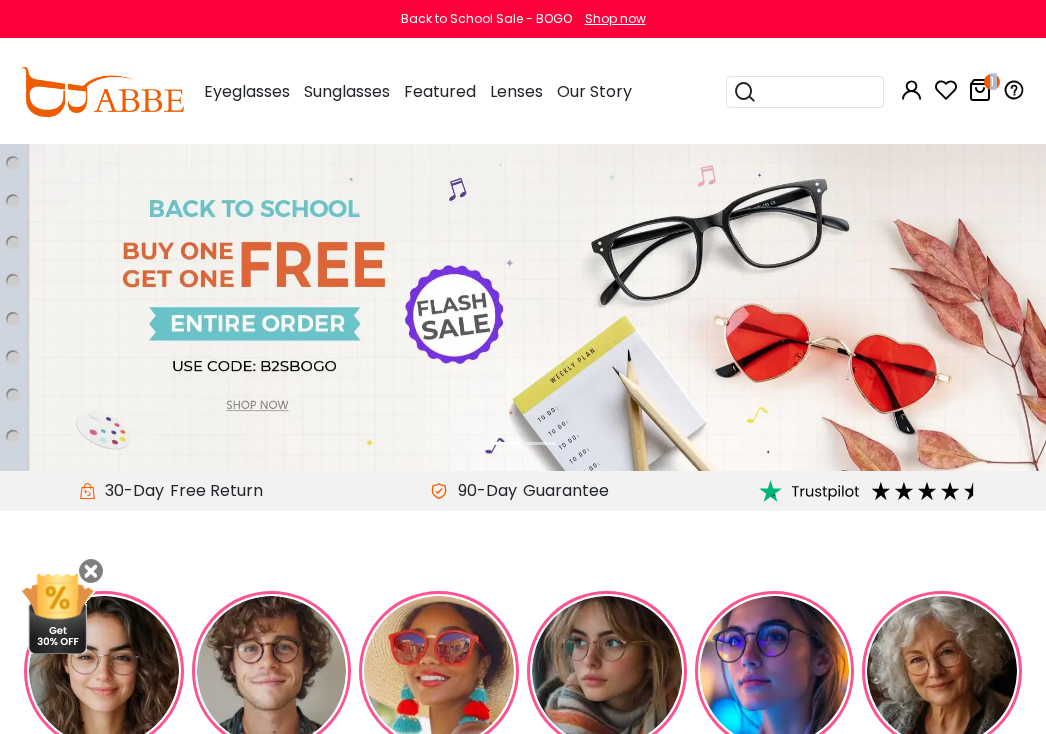 click on "Popular Searches
round
Sunglasses
aviator
clear
tortoise
cat
Recommended
Laya
$6.00
$12.00
RingGold
$7.00
$14.00
Callie
$7.20
$18.00
Naomi $17.14 Sonia" at bounding box center (871, 92) 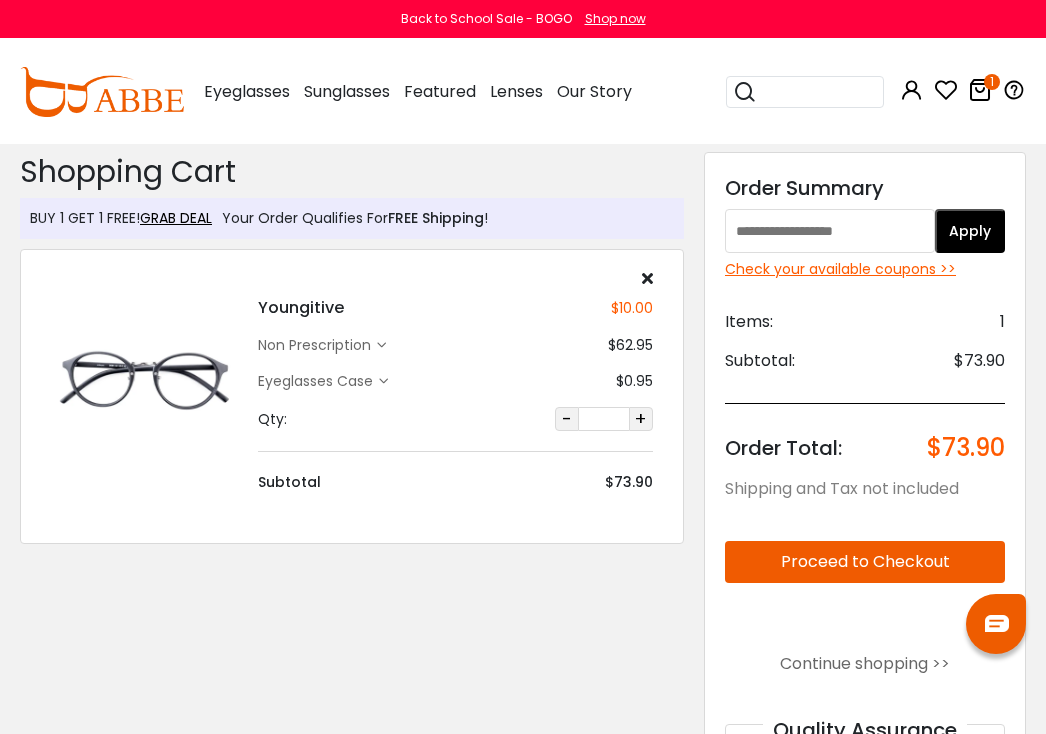 scroll, scrollTop: 0, scrollLeft: 0, axis: both 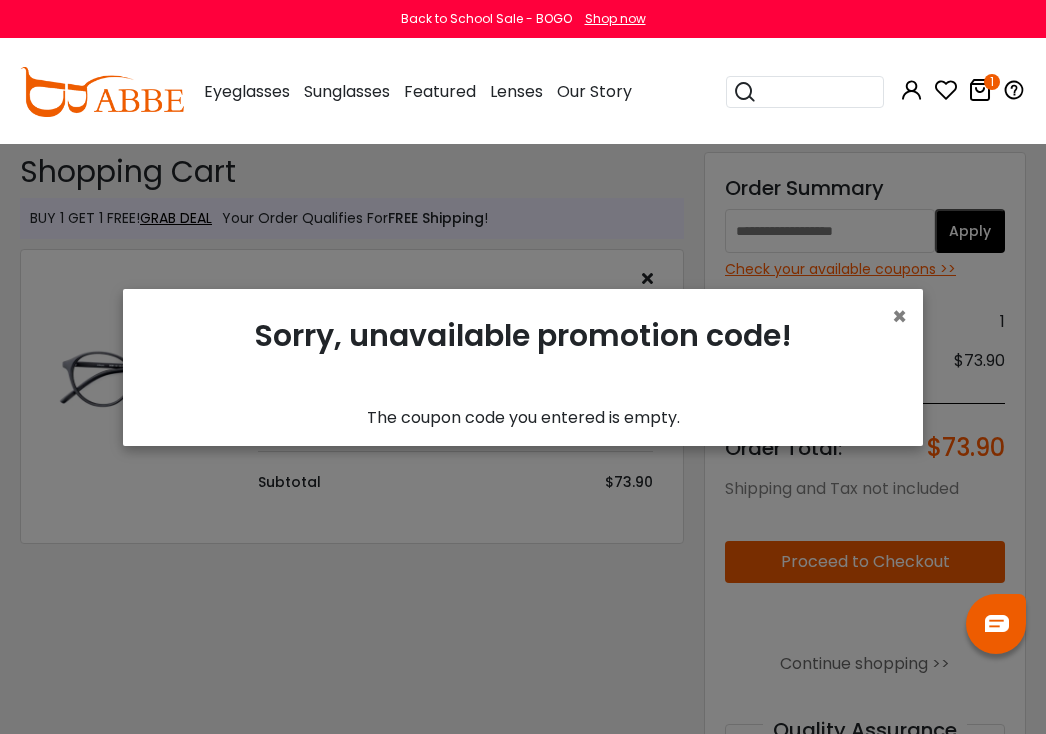 click on "×
Sorry, unavailable promotion code!
The coupon code you entered is empty.
Show Terms & Conditions" at bounding box center (523, 367) 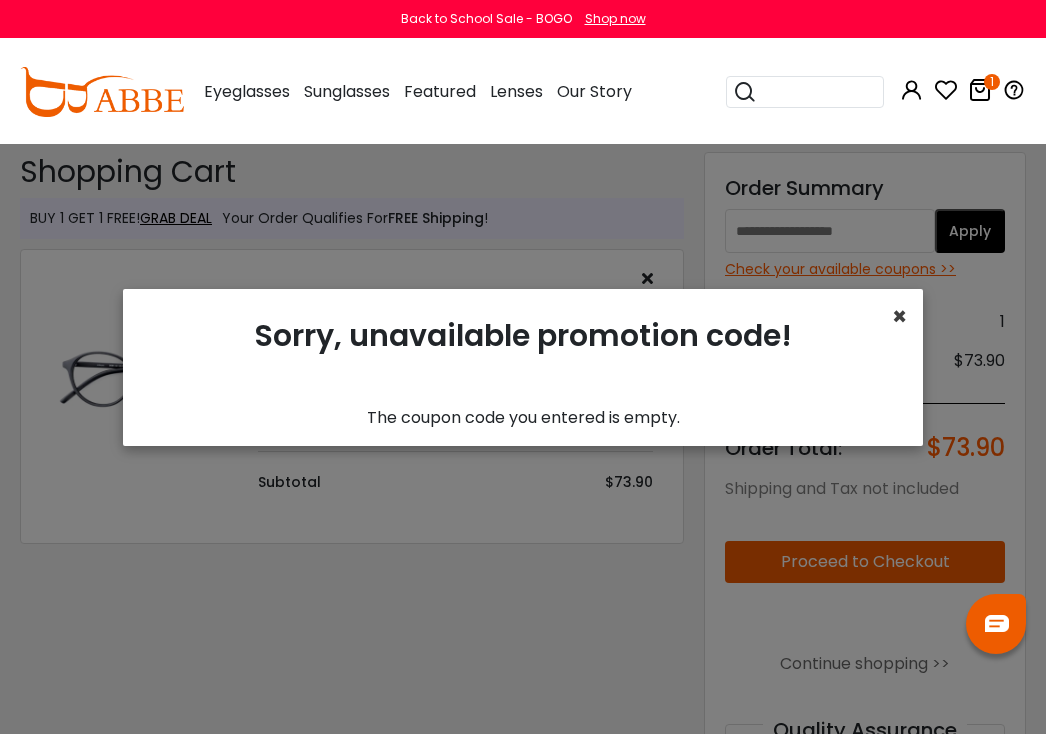 click on "×" at bounding box center (899, 316) 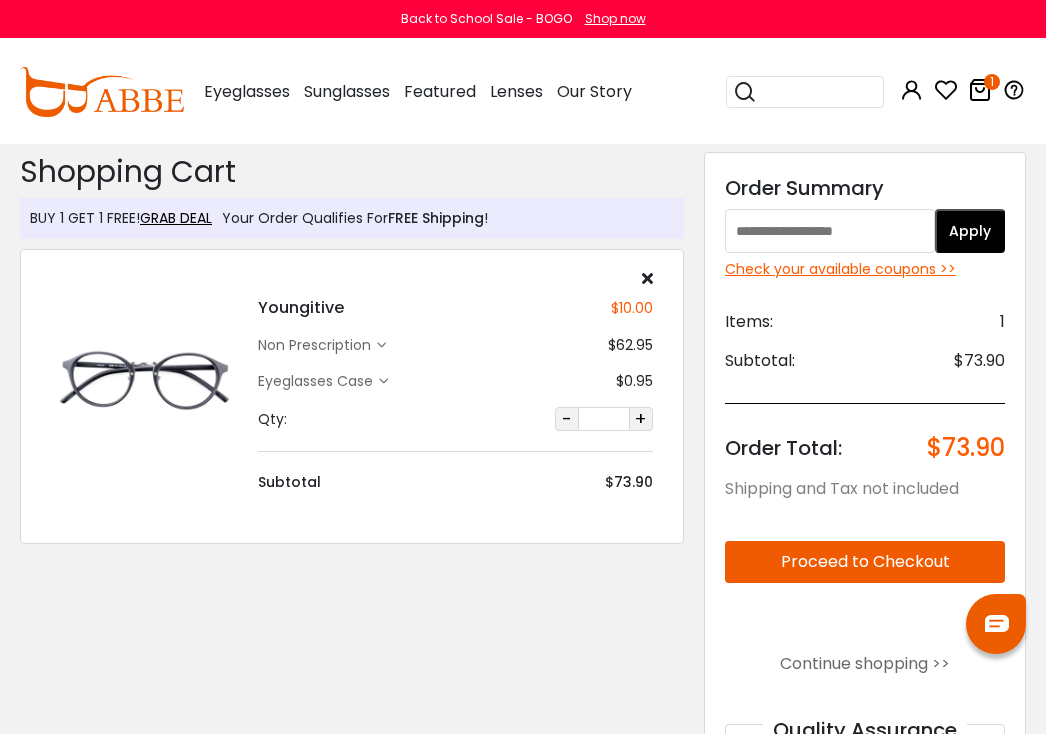 click at bounding box center [830, 231] 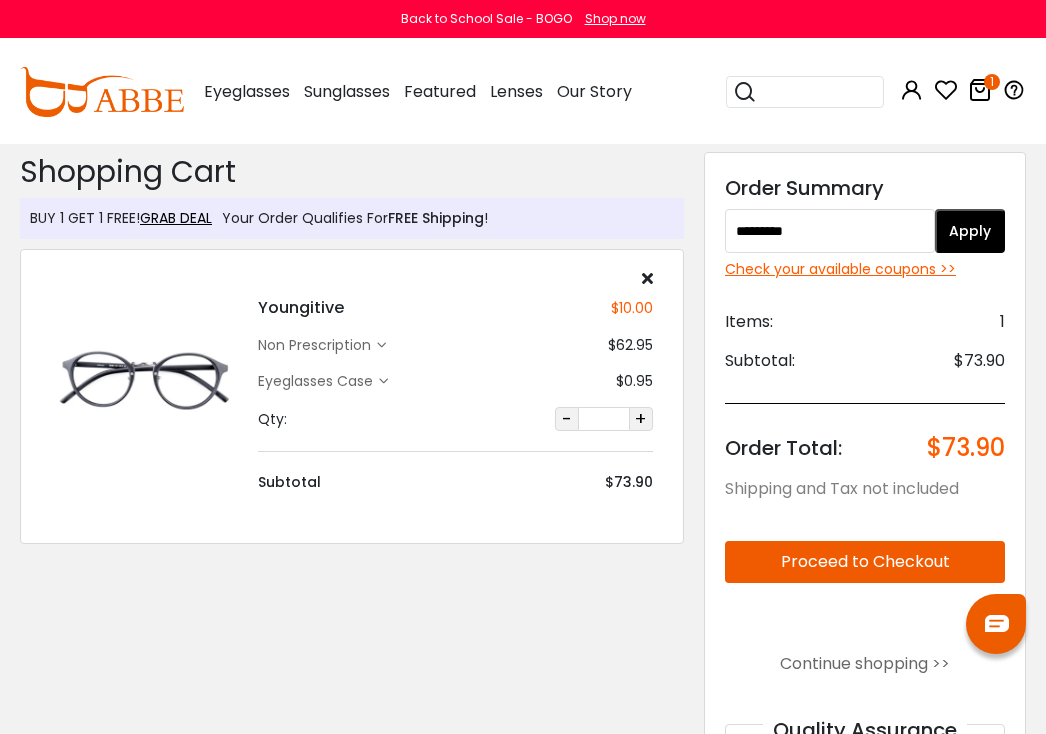 type on "*********" 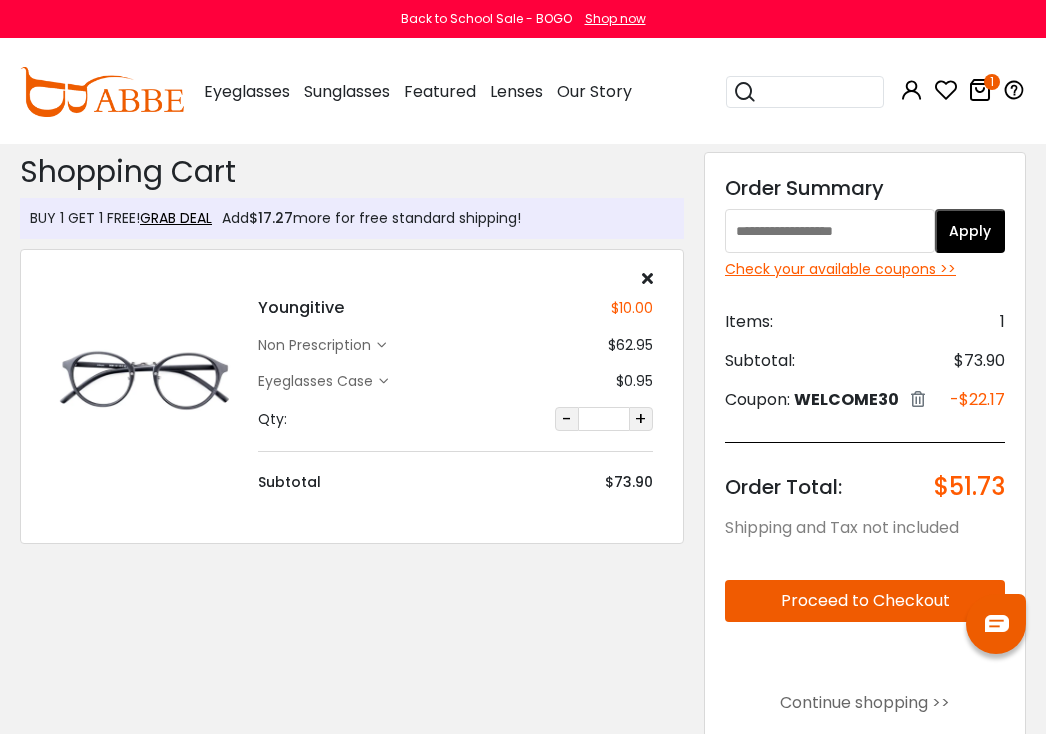 scroll, scrollTop: 0, scrollLeft: 0, axis: both 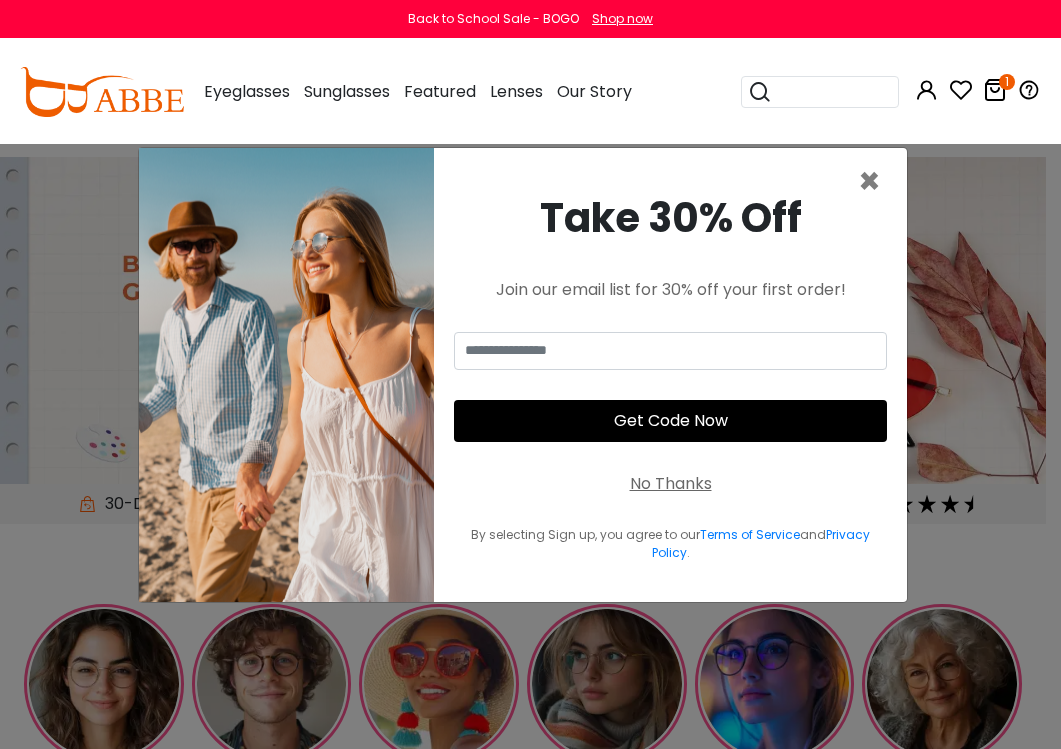 click on "1" at bounding box center [1007, 82] 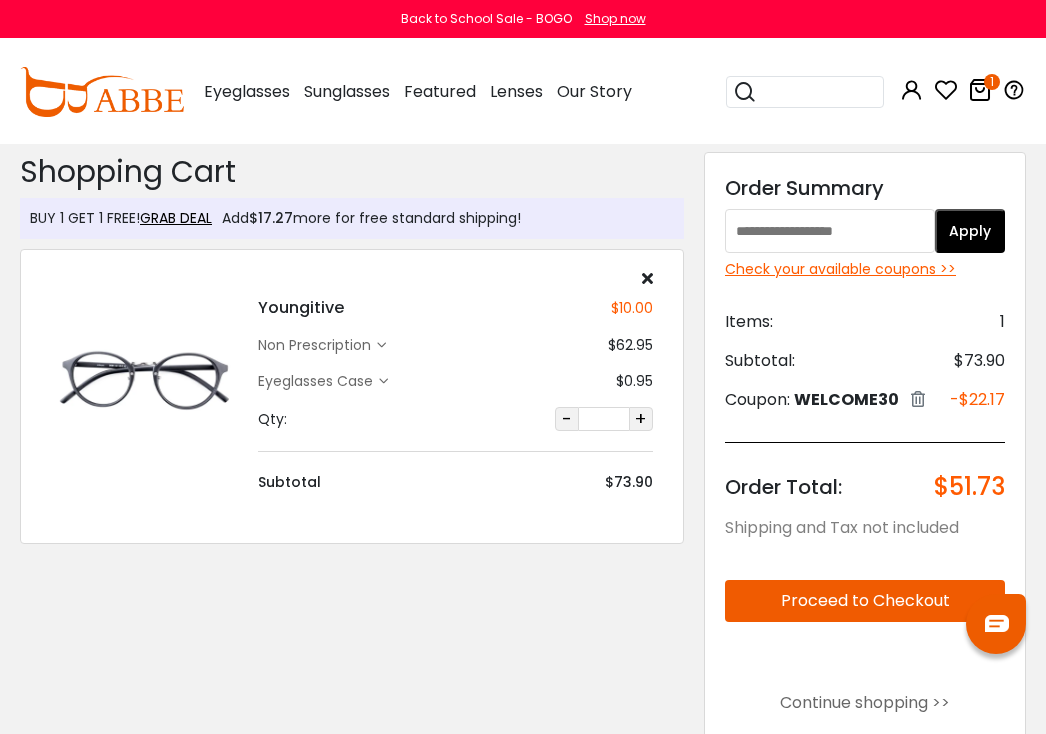 scroll, scrollTop: 0, scrollLeft: 0, axis: both 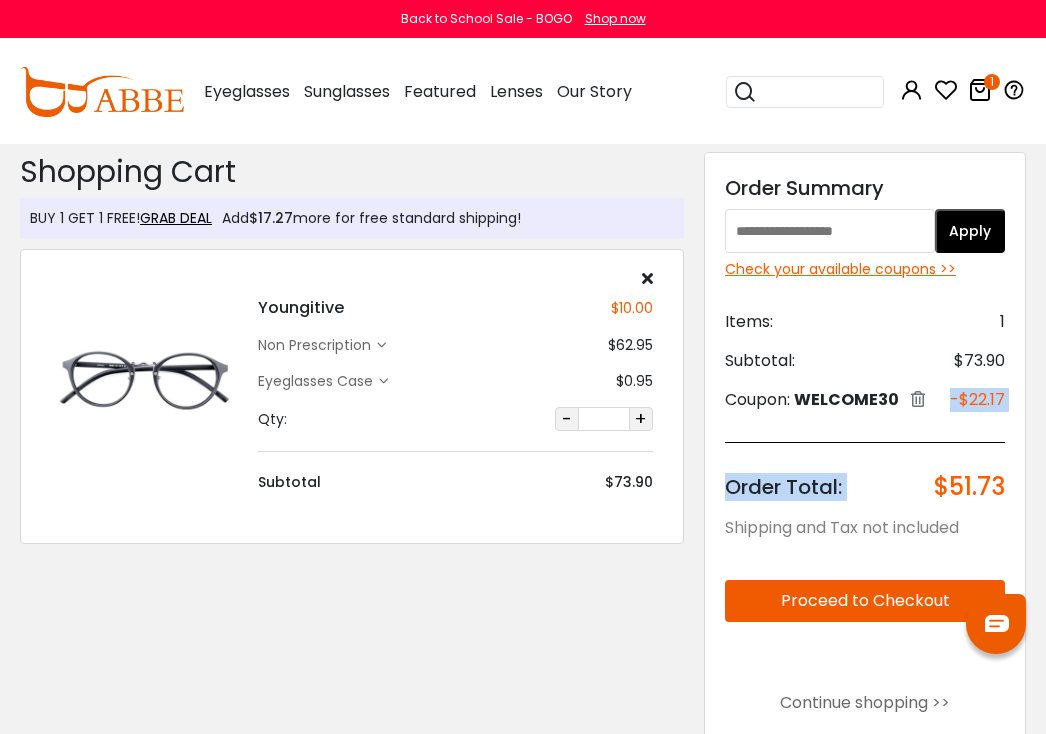 click on "Discount Code:
Order Summary
Apply
Check your available coupons >>
Items:
1
Subtotal:
$[PRICE]
Coupon:
[COUPON_CODE]
-[PRICE]
Order Total:
$[PRICE]
Shipping and Tax not included
Proceed to Checkout
Continue shopping >>
Quality Assurance
30-Day Guarantee
90-Day Warranty
Need Help?
Start a Live Chat" at bounding box center (865, 555) 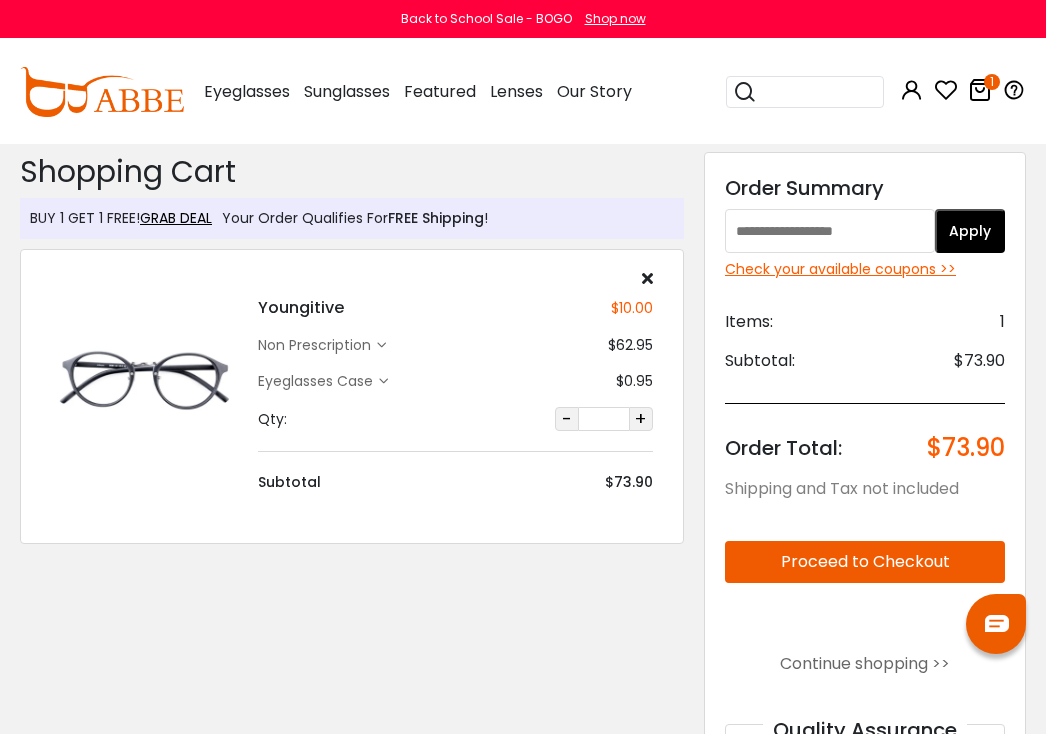 scroll, scrollTop: 0, scrollLeft: 0, axis: both 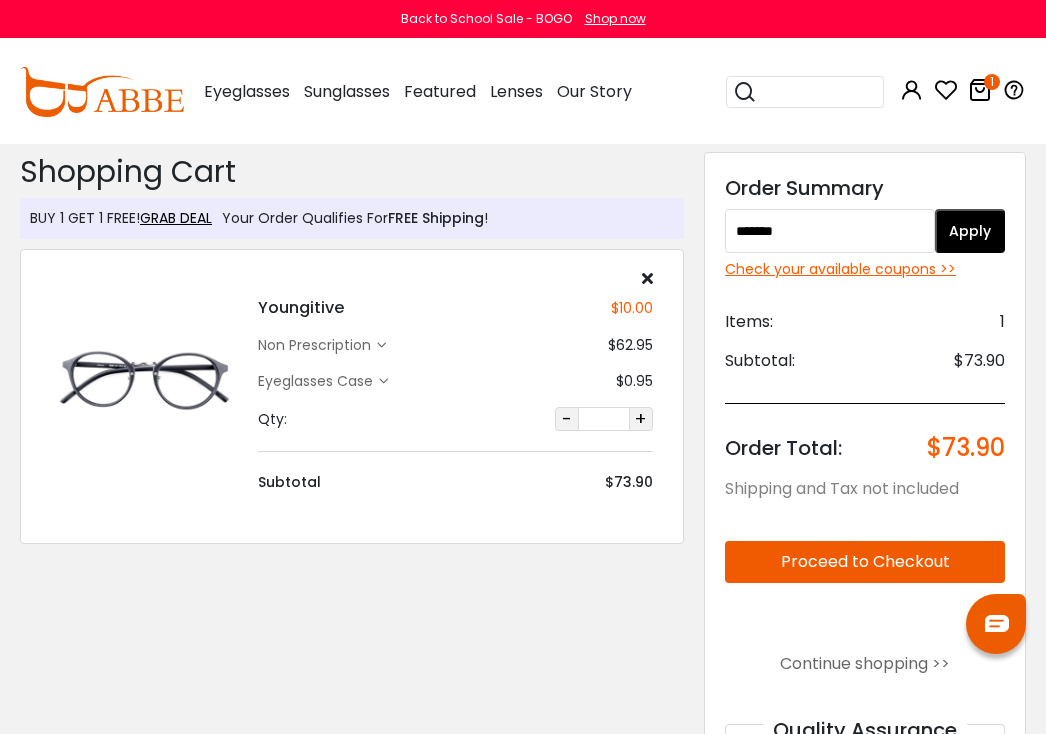 type on "*******" 